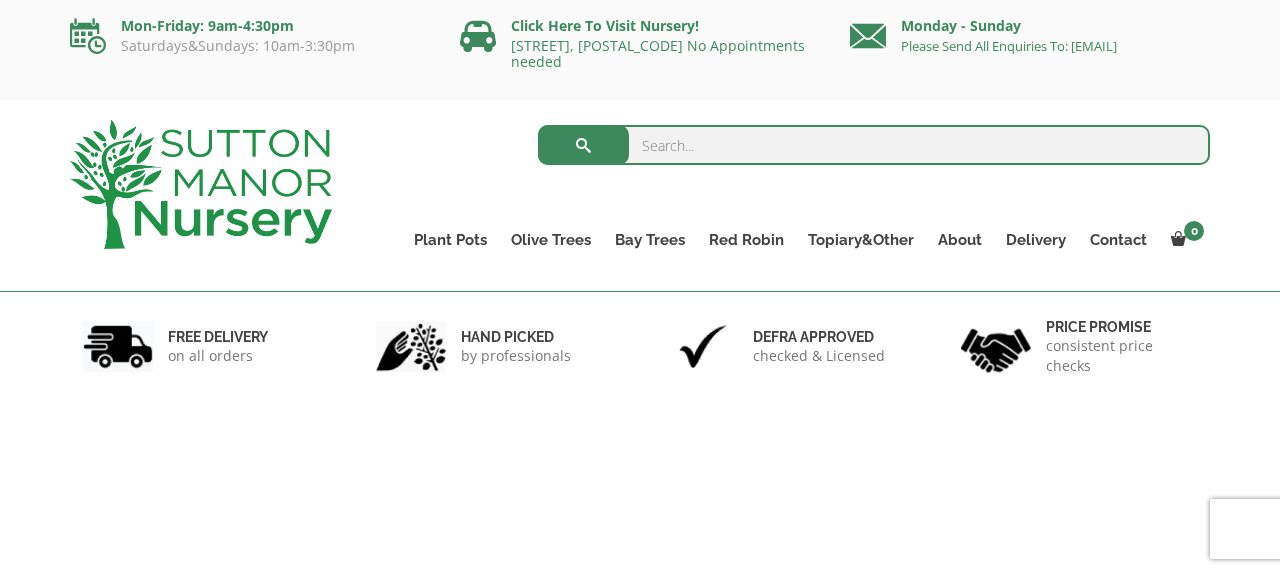 scroll, scrollTop: 0, scrollLeft: 0, axis: both 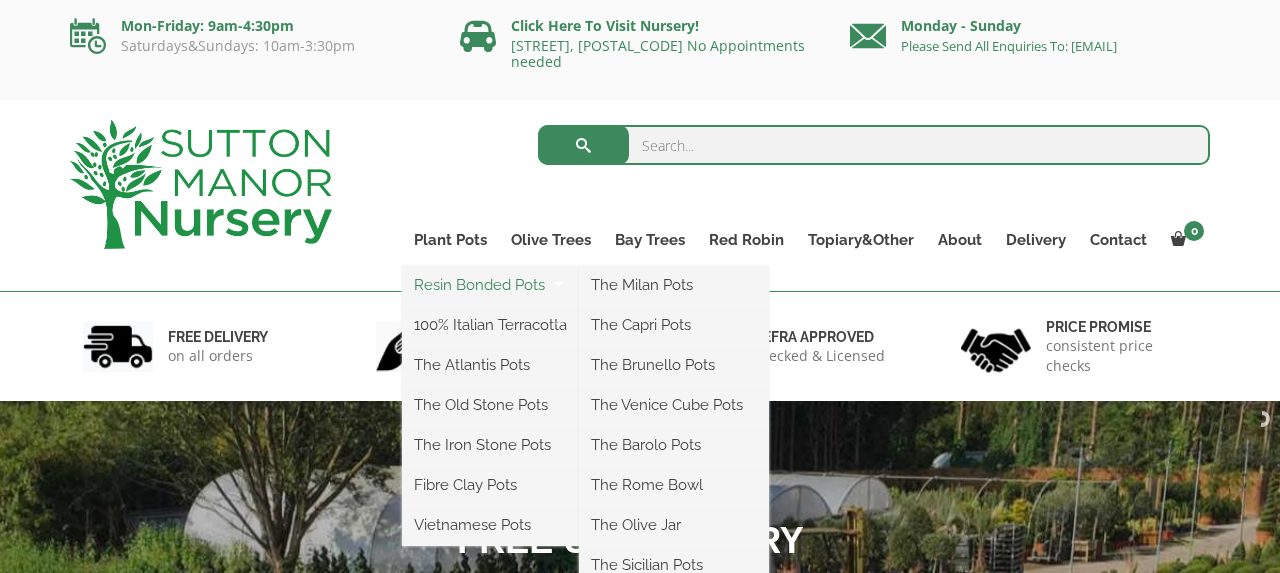 click on "Resin Bonded Pots" at bounding box center (490, 285) 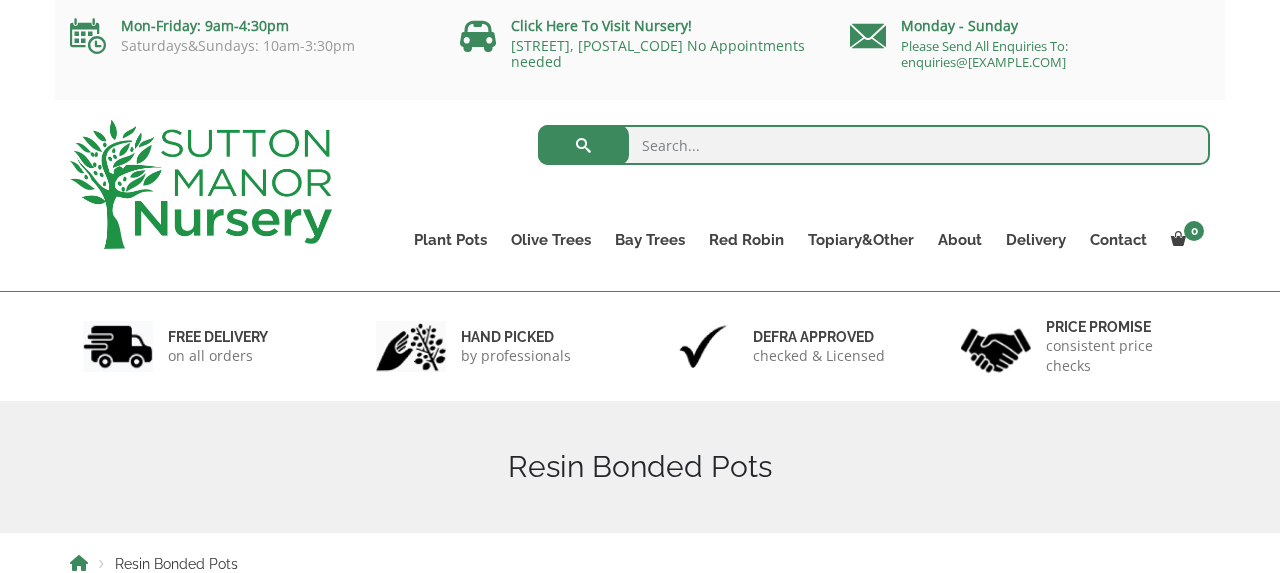 scroll, scrollTop: 0, scrollLeft: 0, axis: both 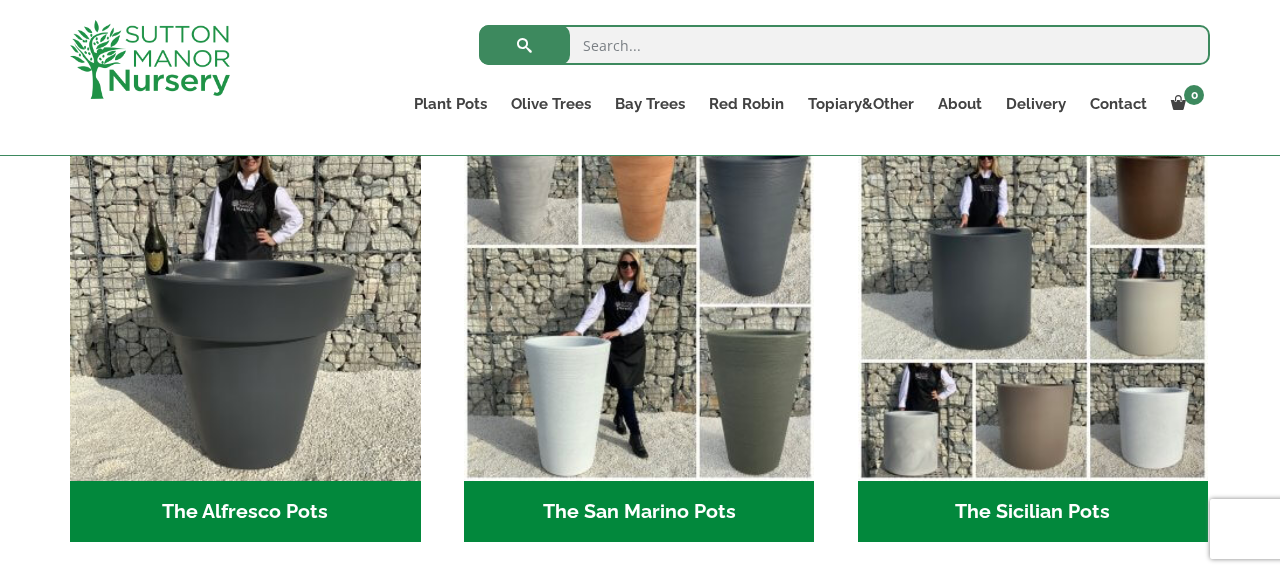 click on "The Sicilian Pots  (18)" at bounding box center (1033, 512) 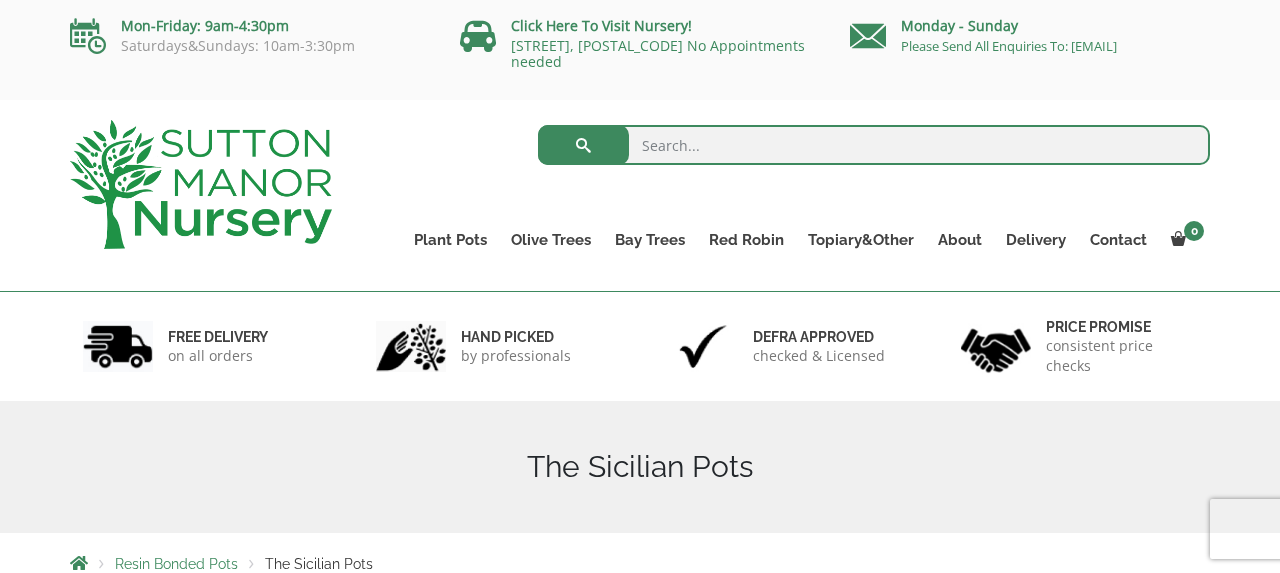 scroll, scrollTop: 0, scrollLeft: 0, axis: both 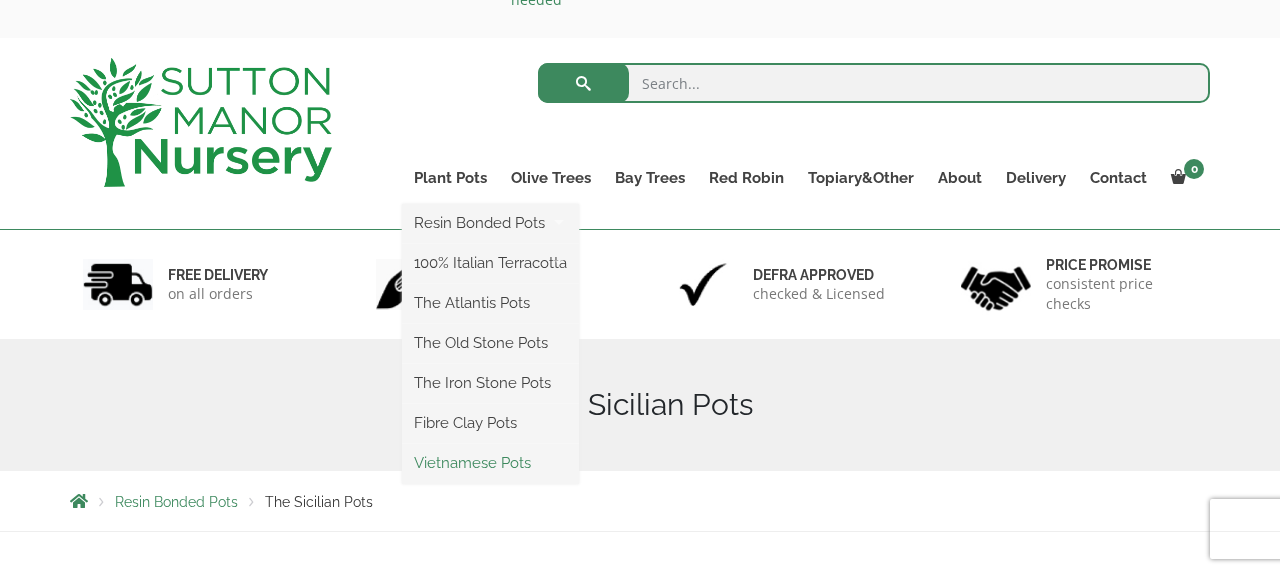 click on "Vietnamese Pots" at bounding box center [490, 463] 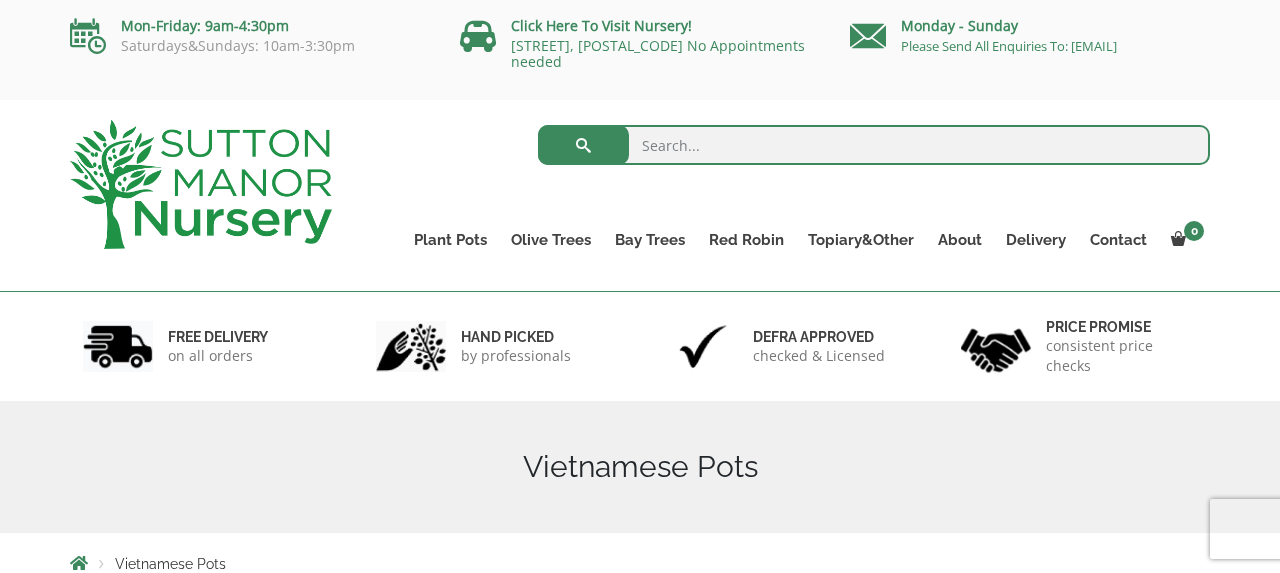 scroll, scrollTop: 0, scrollLeft: 0, axis: both 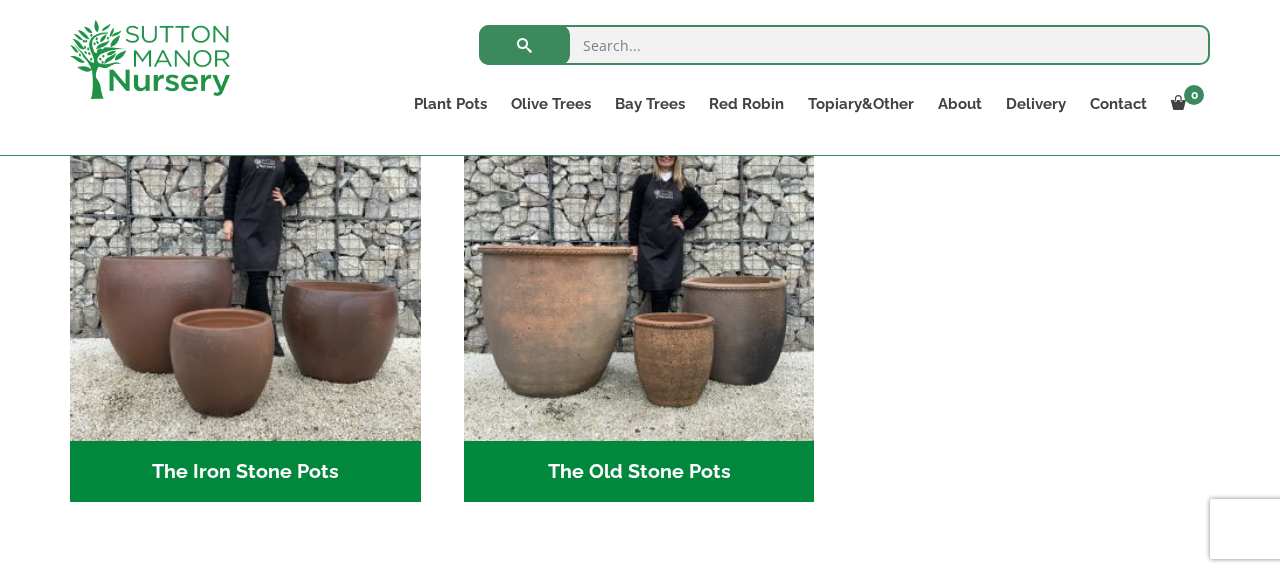 click on "The Old Stone Pots  (7)" at bounding box center [639, 472] 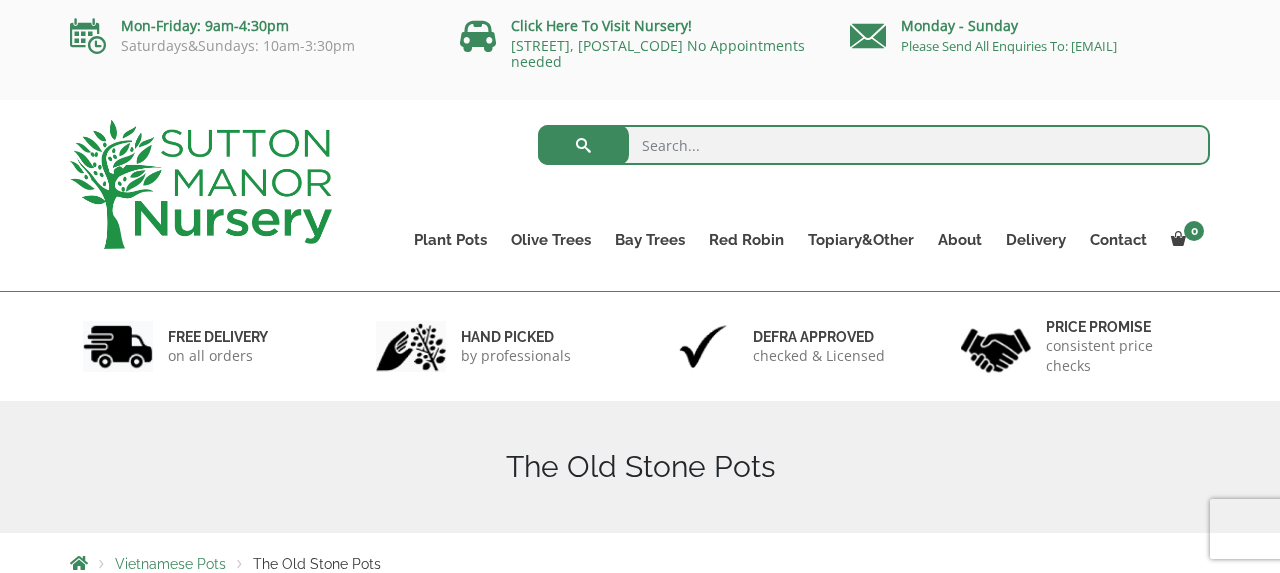 scroll, scrollTop: 0, scrollLeft: 0, axis: both 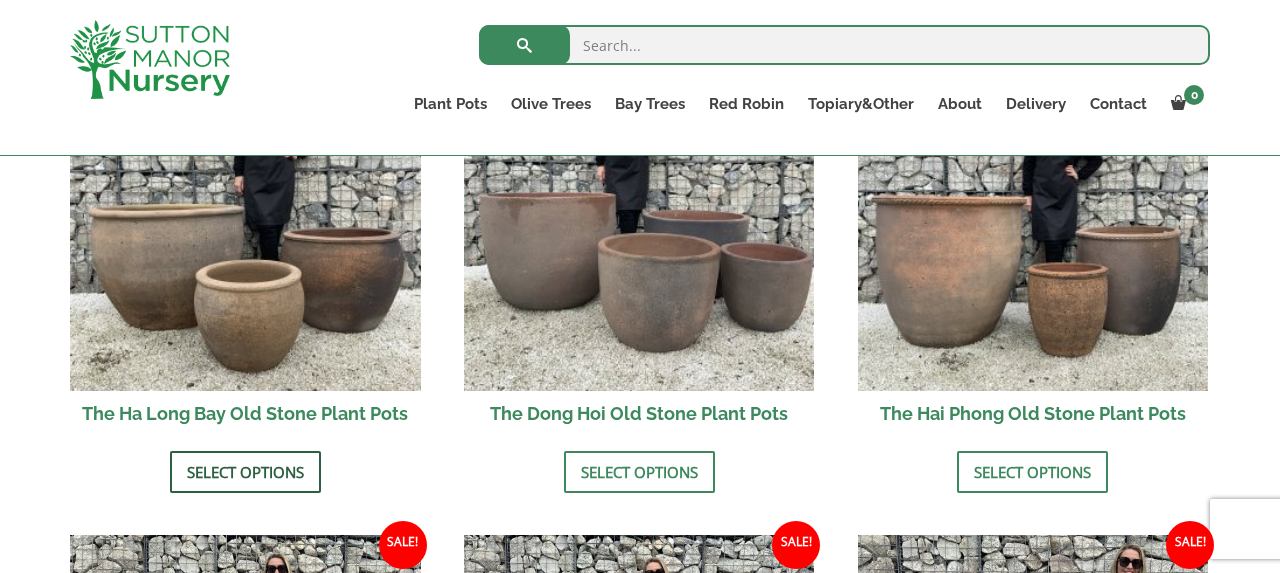 click on "Select options" at bounding box center [245, 472] 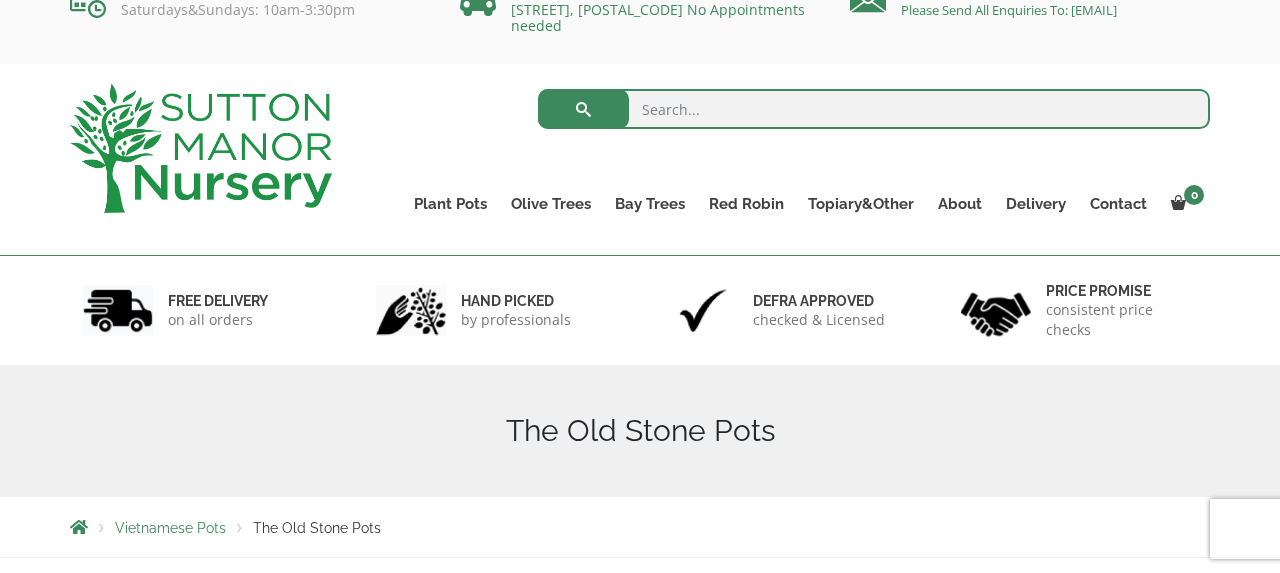 scroll, scrollTop: 34, scrollLeft: 0, axis: vertical 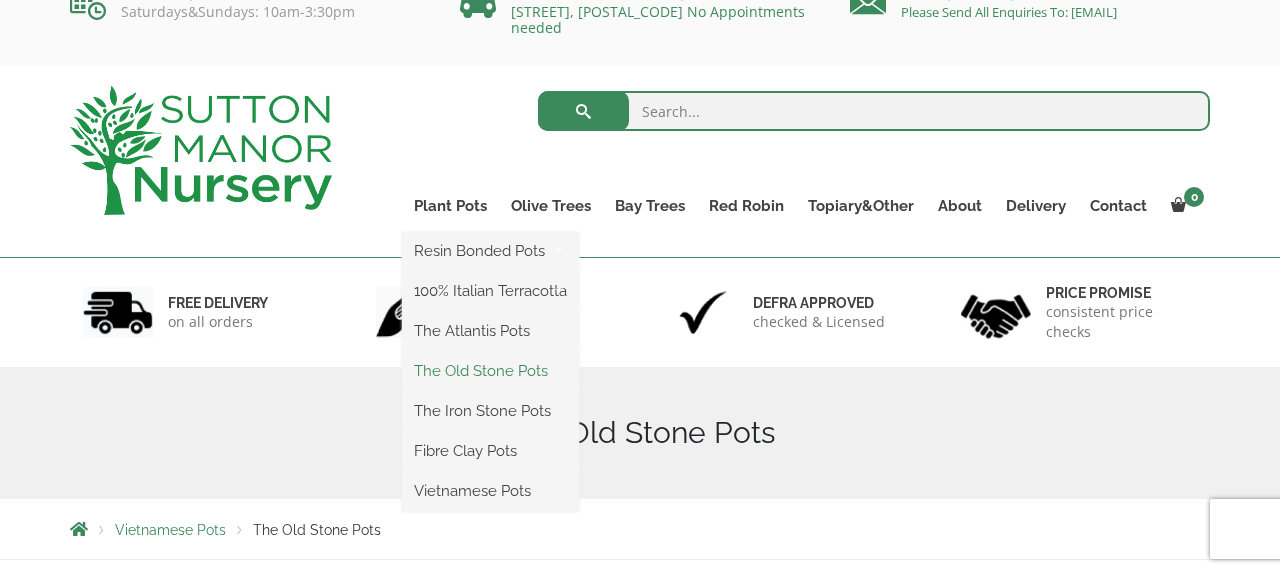 click on "The Old Stone Pots" at bounding box center (490, 371) 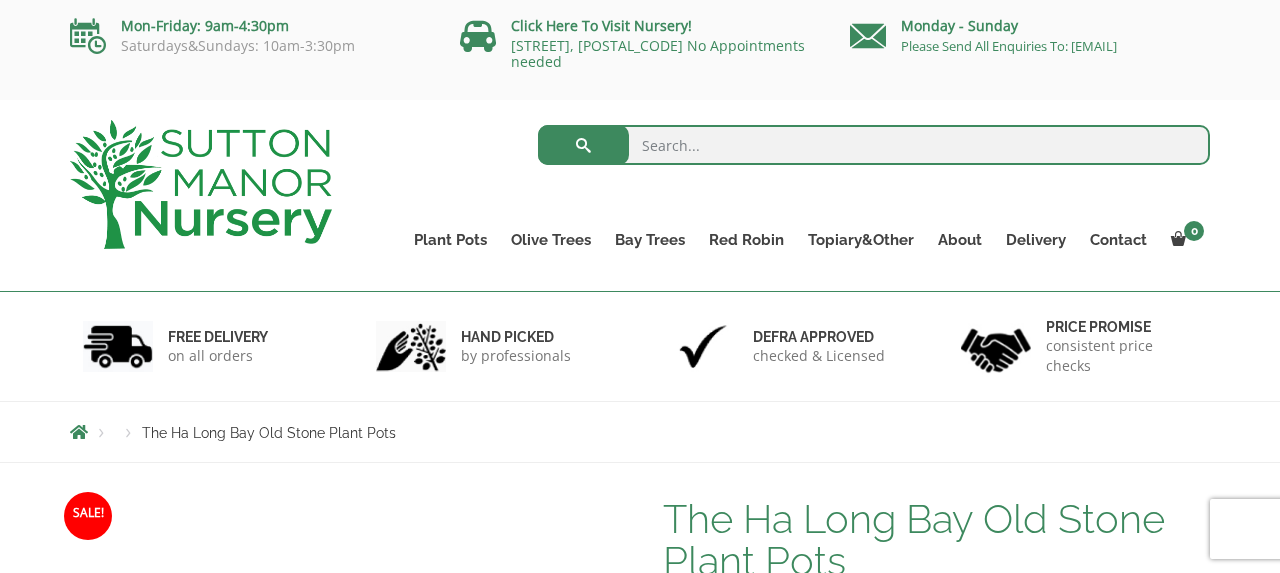 scroll, scrollTop: 0, scrollLeft: 0, axis: both 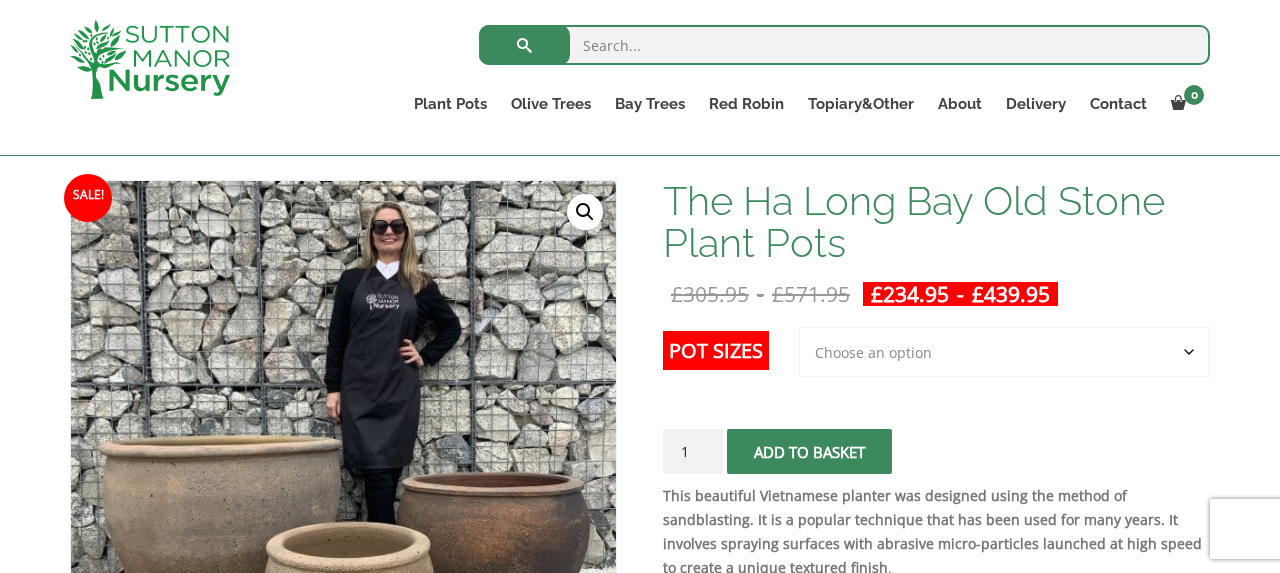 click on "Choose an option 3rd to Largest Pot In The Picture 2nd to Largest Pot In The Picture Largest pot In The Picture" 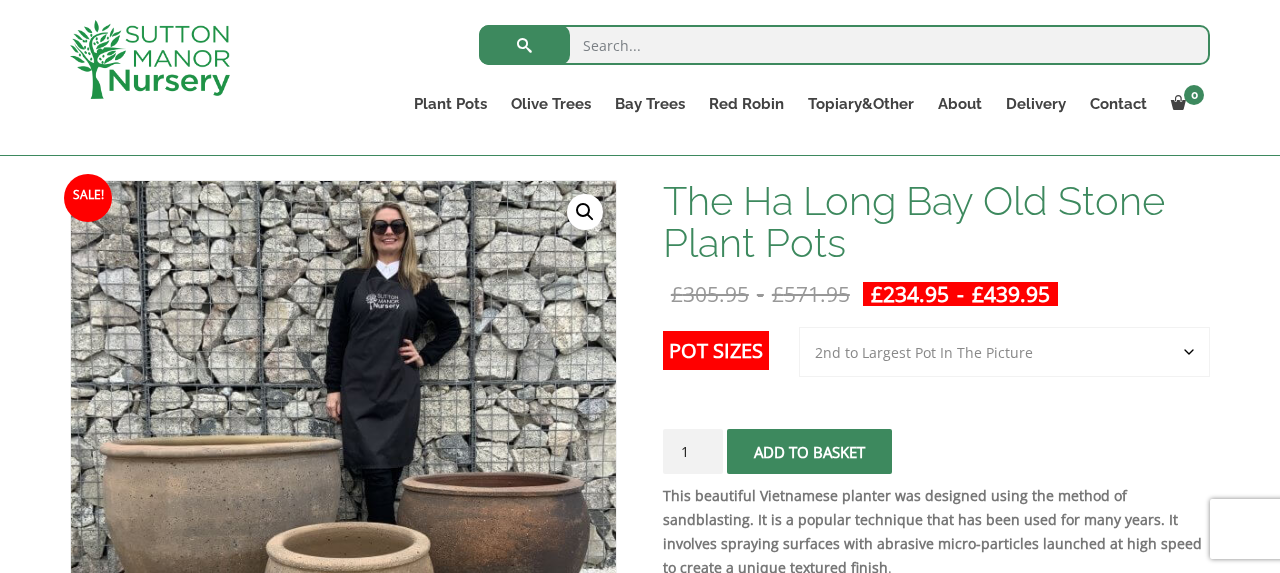 select on "2nd to Largest Pot In The Picture" 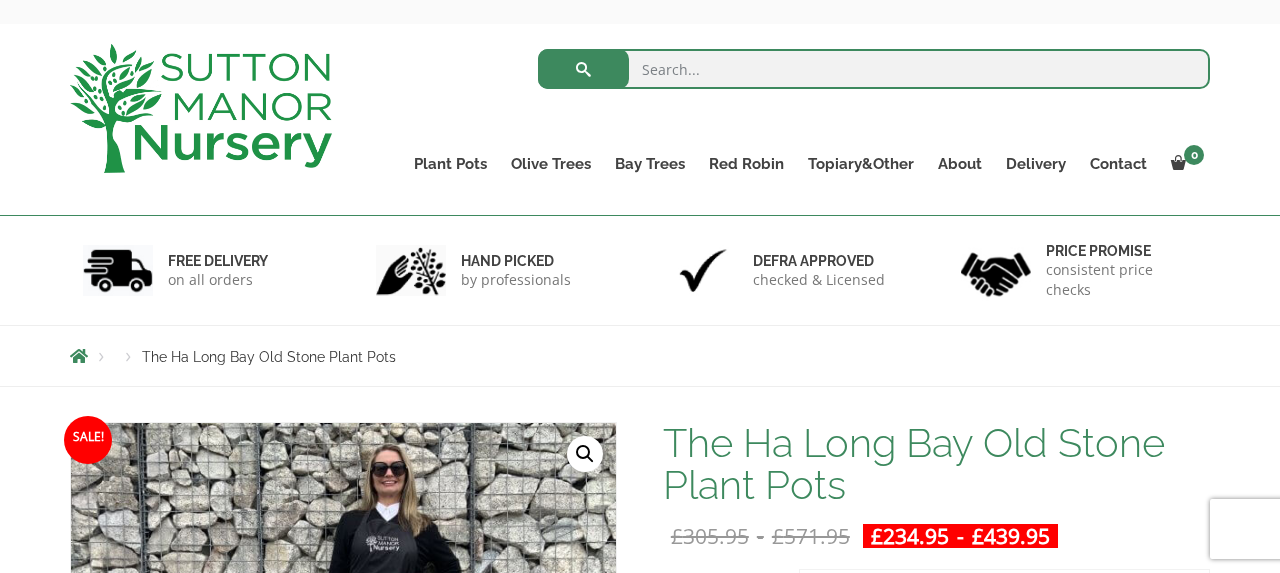 scroll, scrollTop: 0, scrollLeft: 0, axis: both 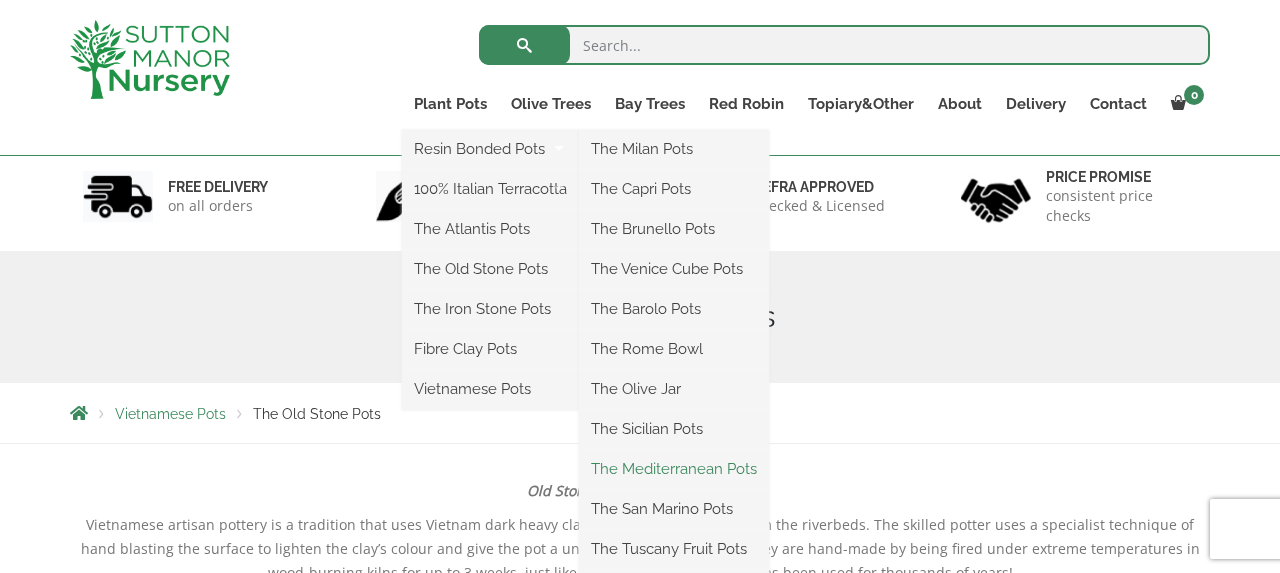click on "The Mediterranean Pots" at bounding box center (674, 469) 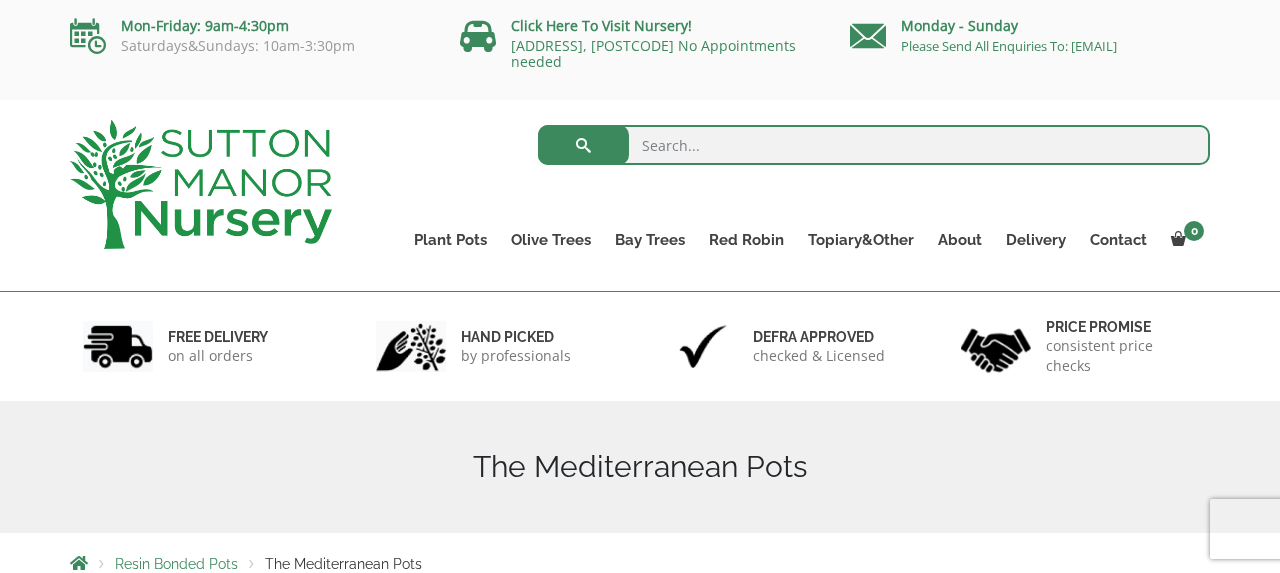 scroll, scrollTop: 0, scrollLeft: 0, axis: both 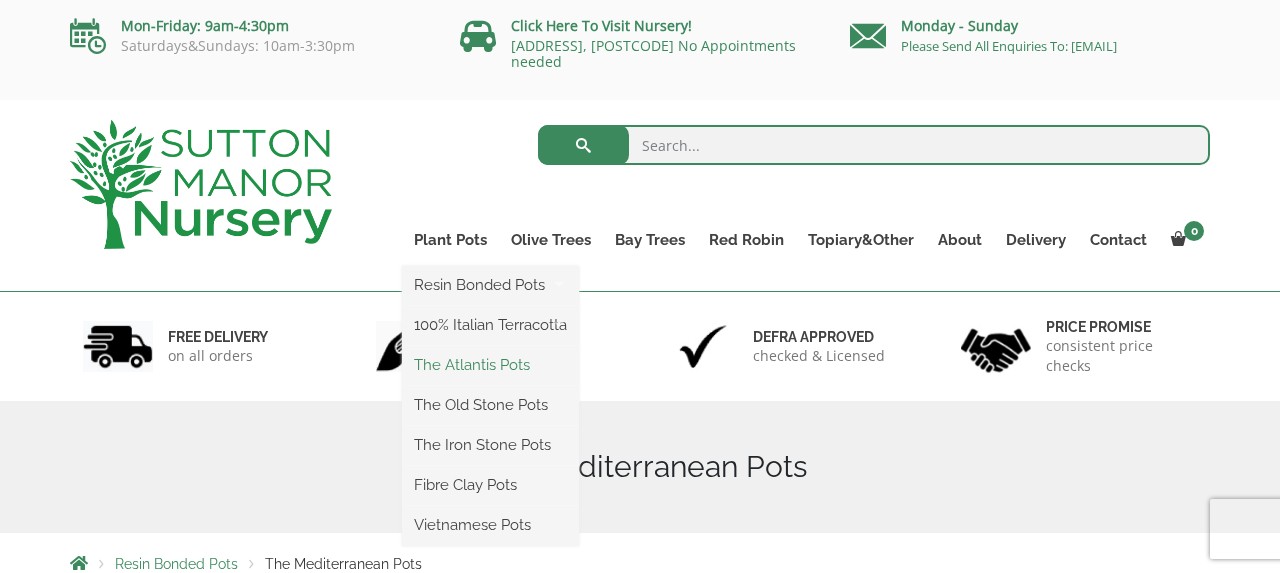 click on "The Atlantis Pots" at bounding box center (490, 365) 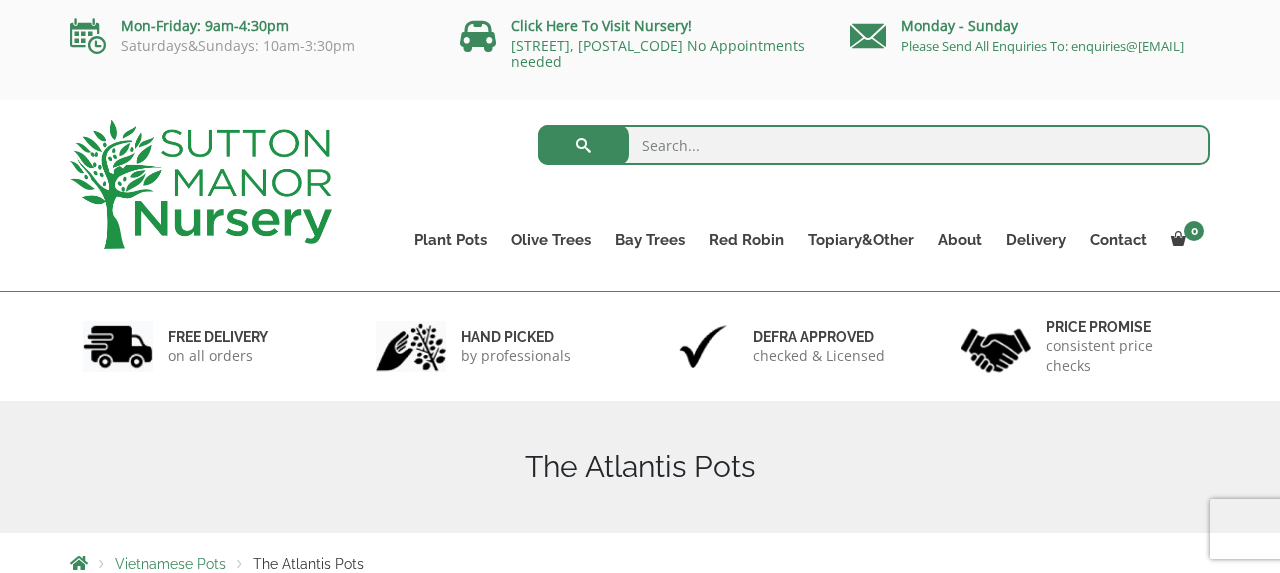 scroll, scrollTop: 0, scrollLeft: 0, axis: both 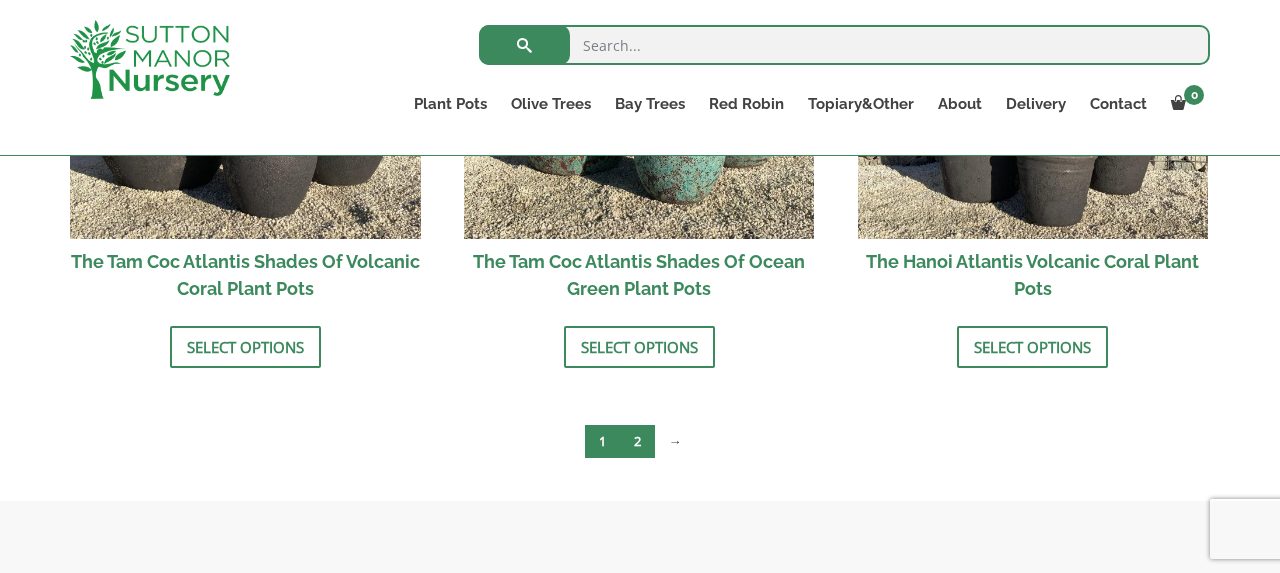click on "2" at bounding box center [637, 441] 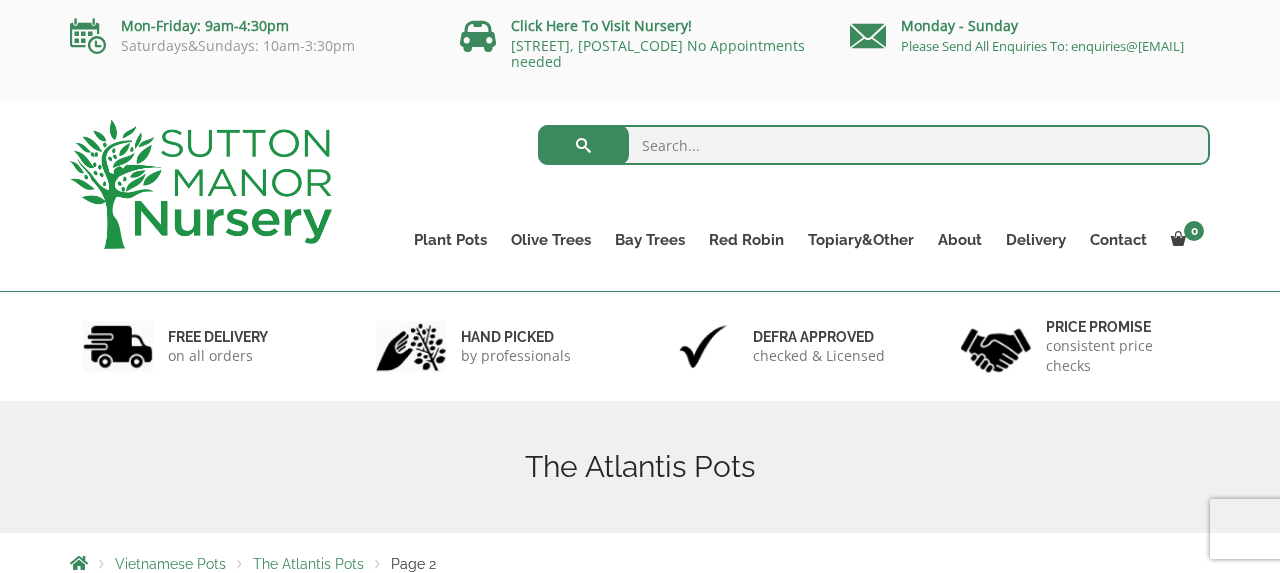 scroll, scrollTop: 0, scrollLeft: 0, axis: both 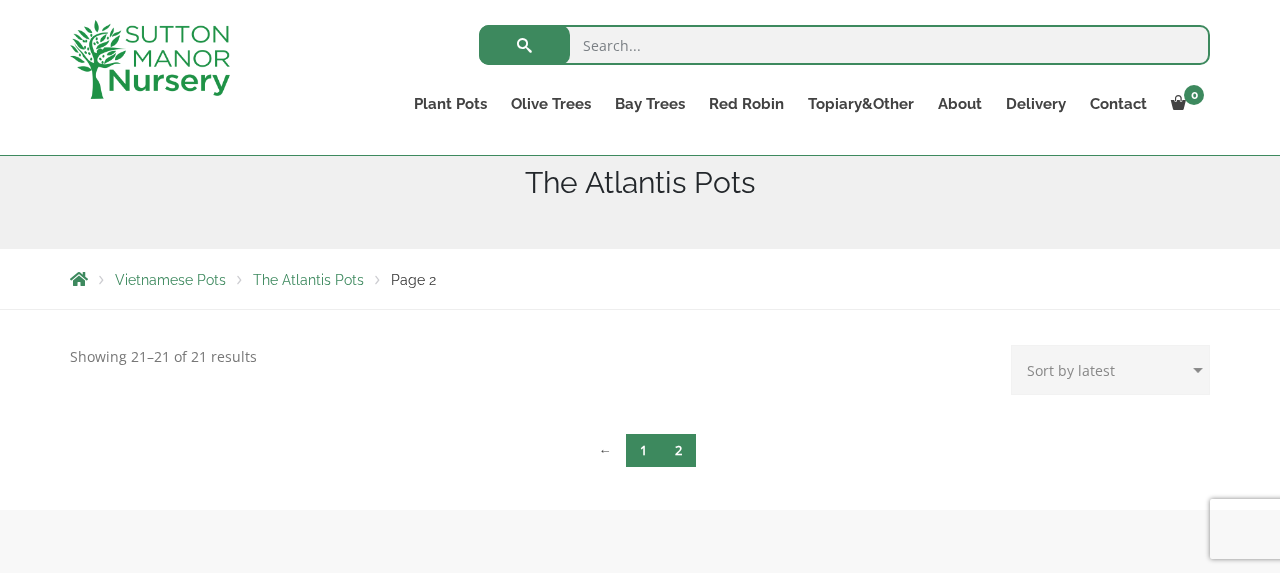 click on "1" at bounding box center [643, 450] 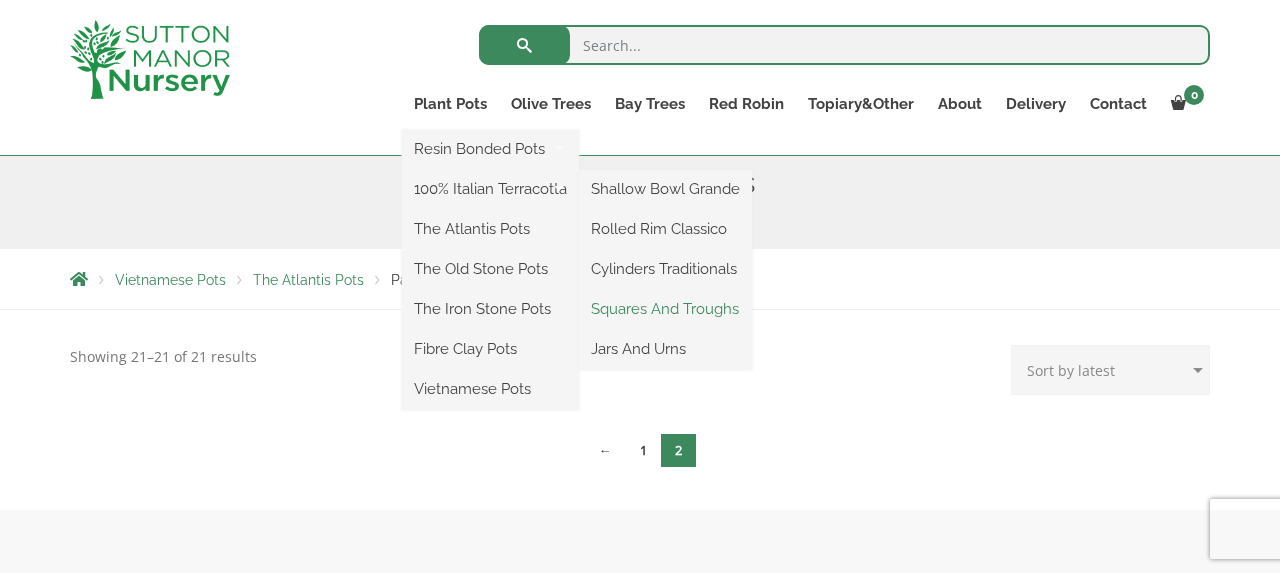 click on "Squares And Troughs" at bounding box center (665, 309) 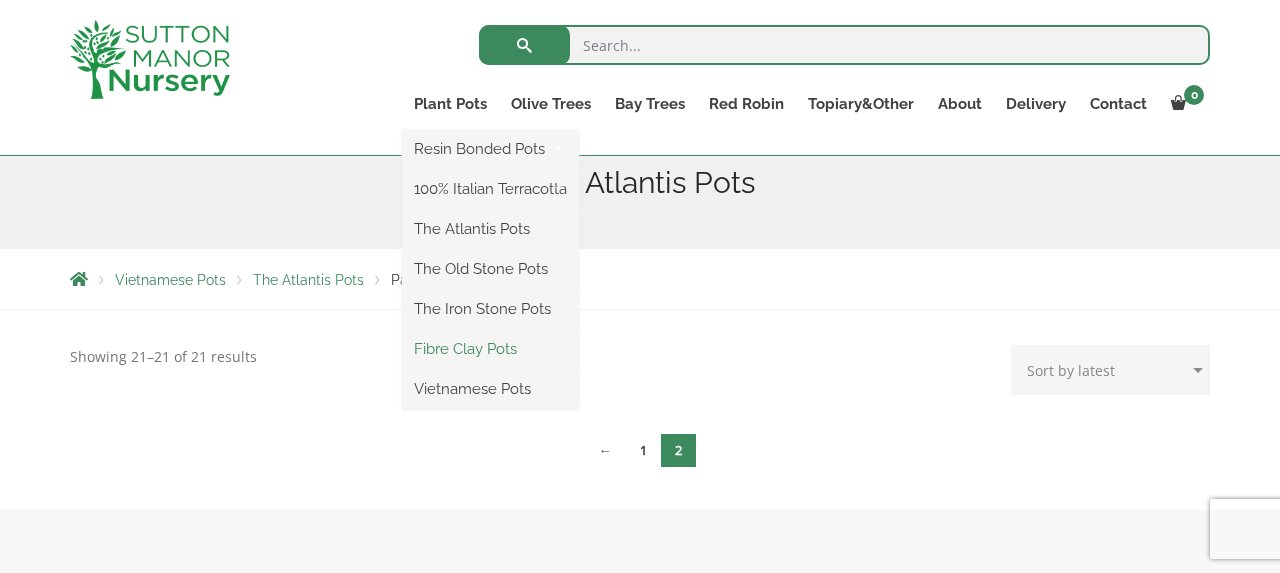 click on "Fibre Clay Pots" at bounding box center [490, 349] 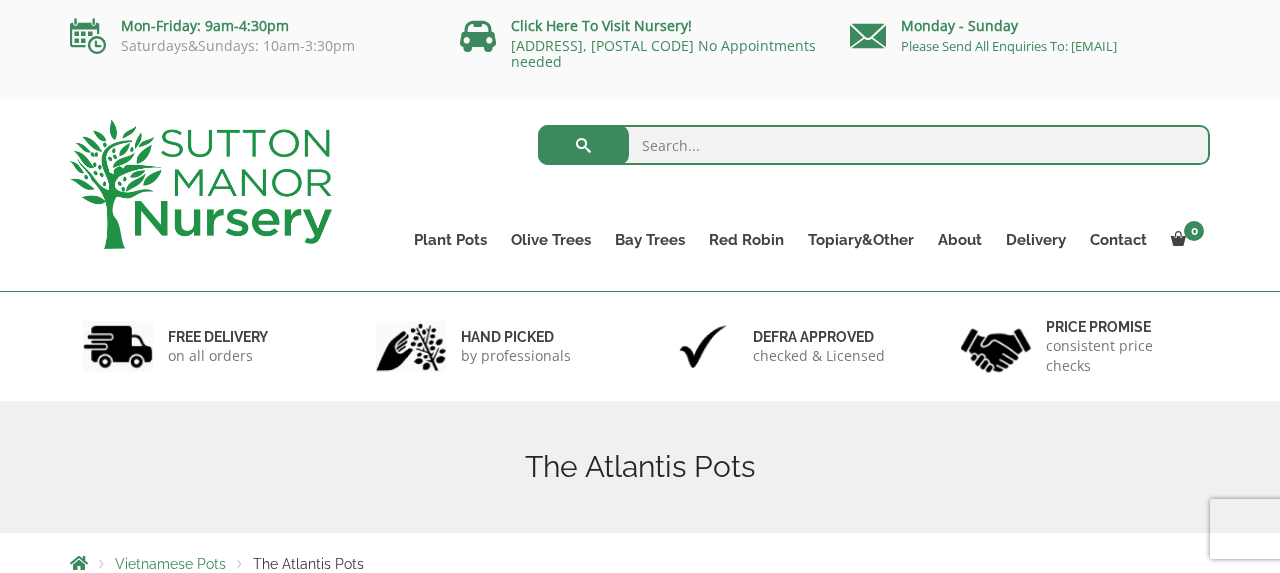 scroll, scrollTop: 138, scrollLeft: 0, axis: vertical 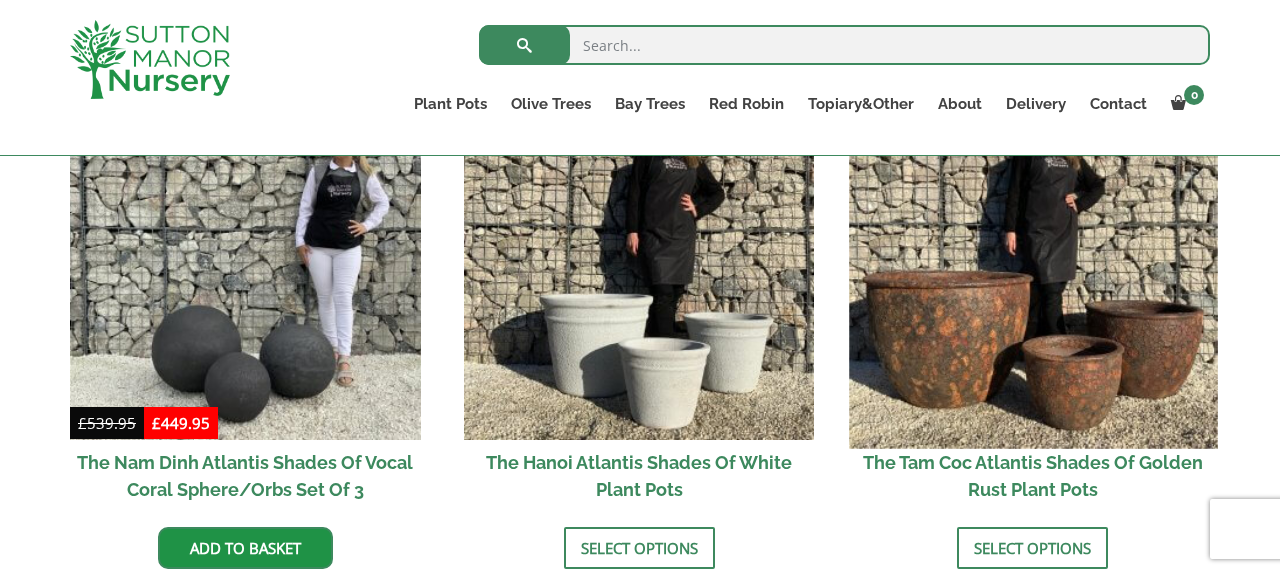 click at bounding box center (1033, 264) 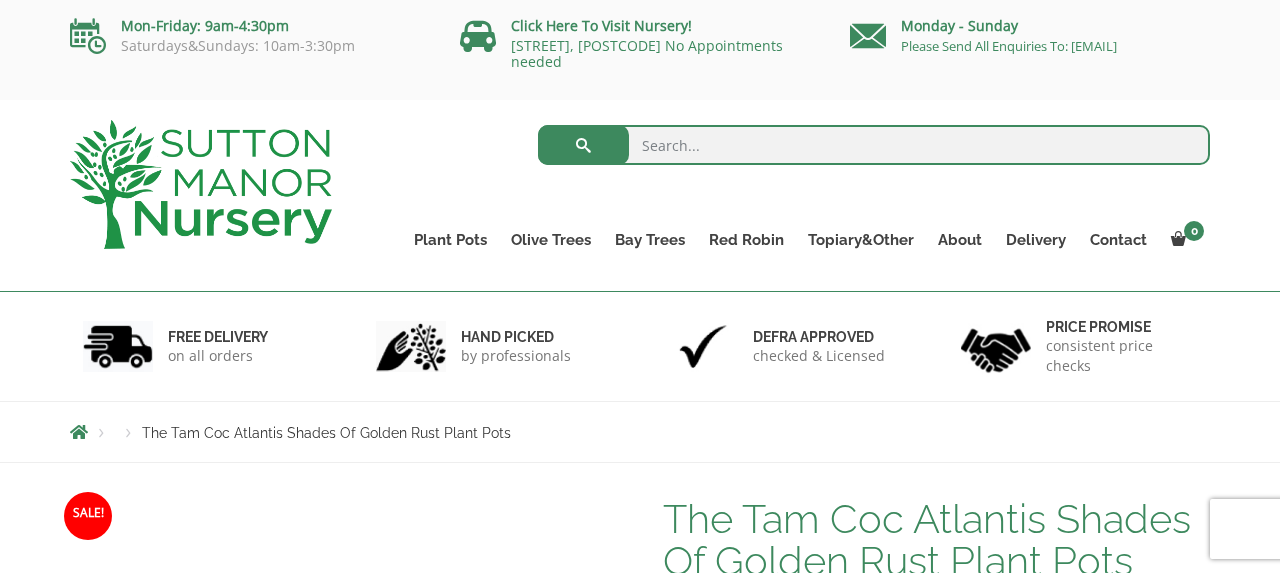scroll, scrollTop: 0, scrollLeft: 0, axis: both 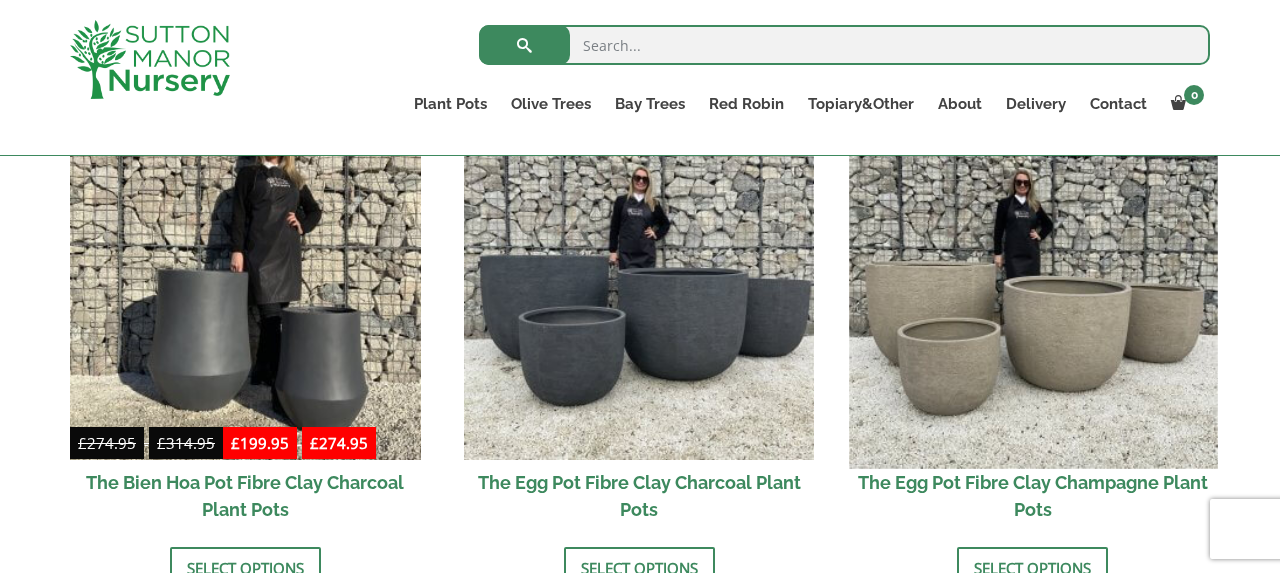 click at bounding box center (1033, 284) 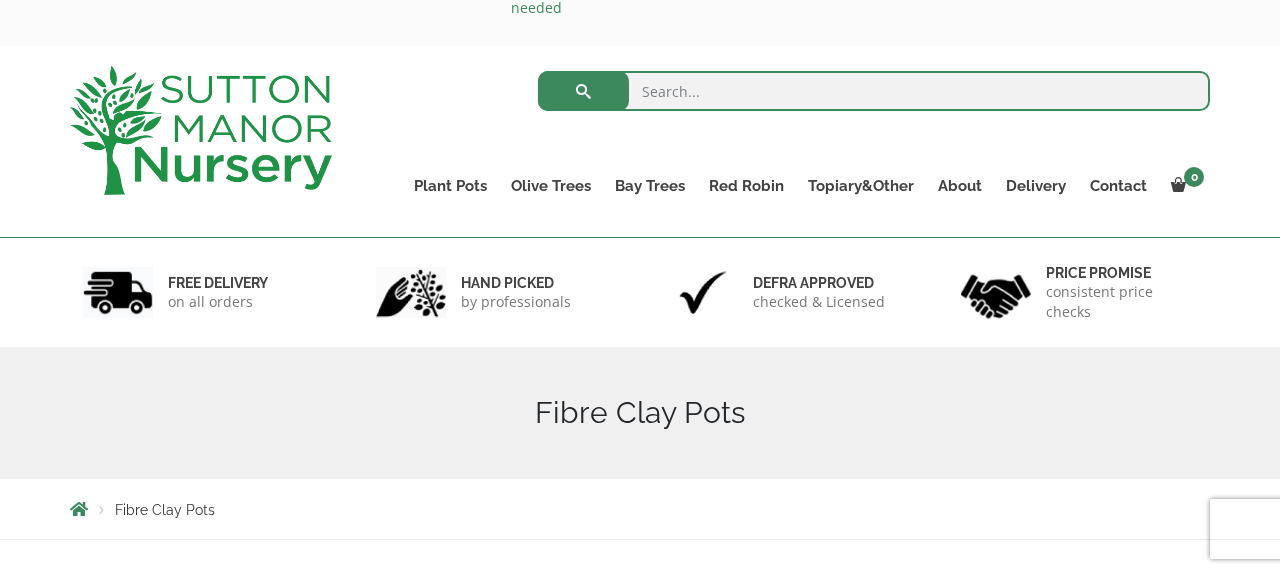 scroll, scrollTop: 0, scrollLeft: 0, axis: both 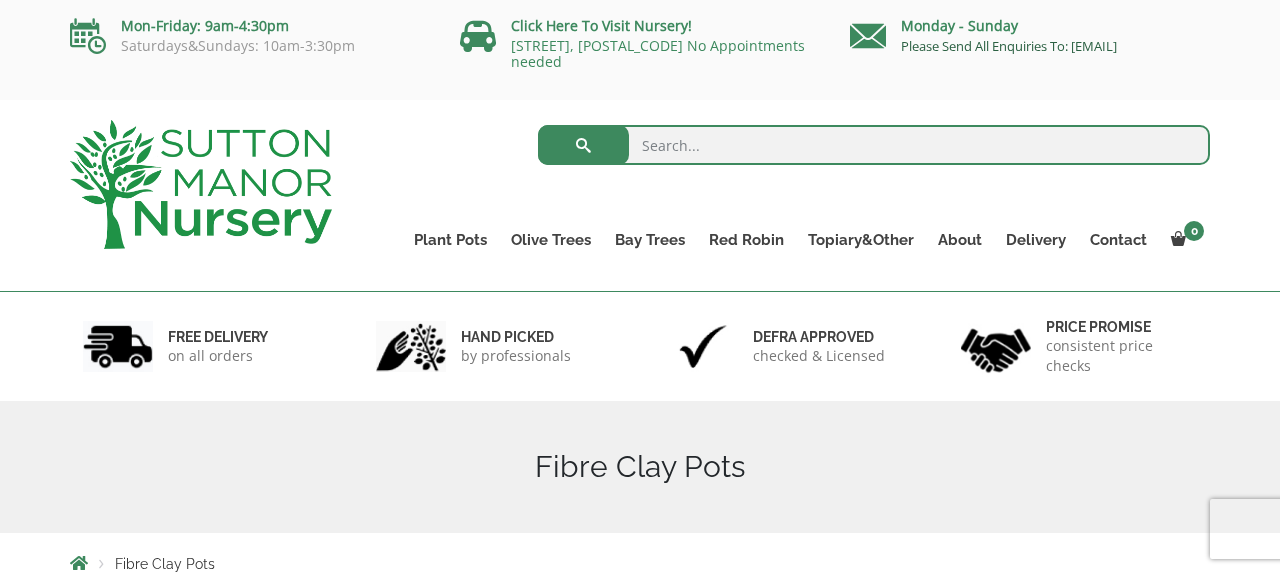 drag, startPoint x: 1135, startPoint y: 62, endPoint x: 902, endPoint y: 64, distance: 233.00859 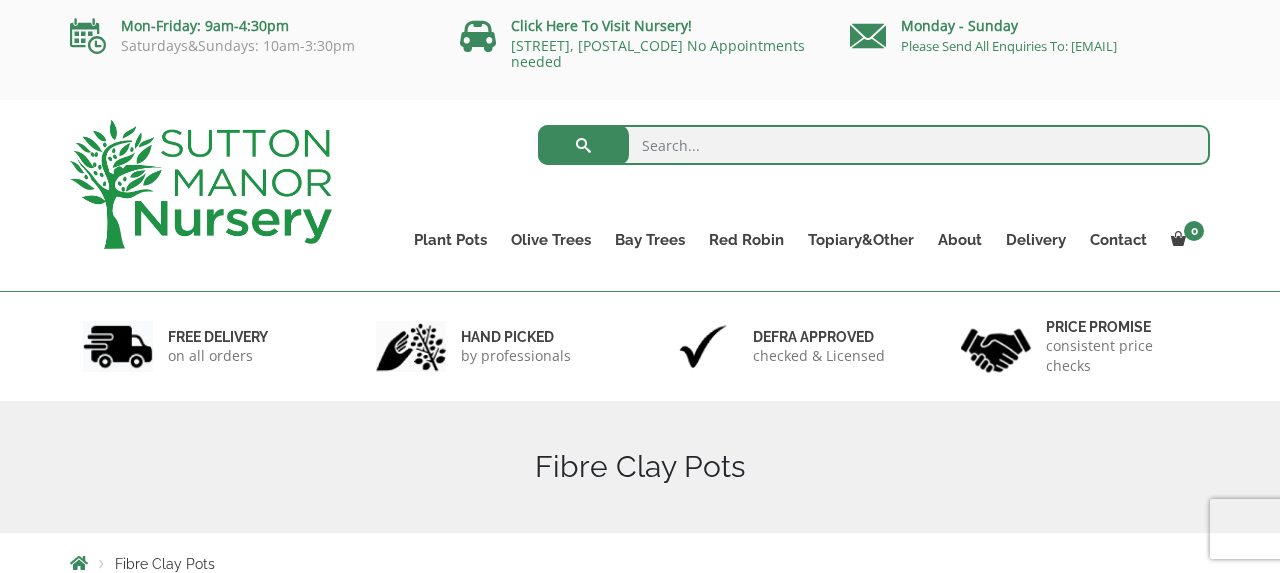 copy on "[EMAIL]" 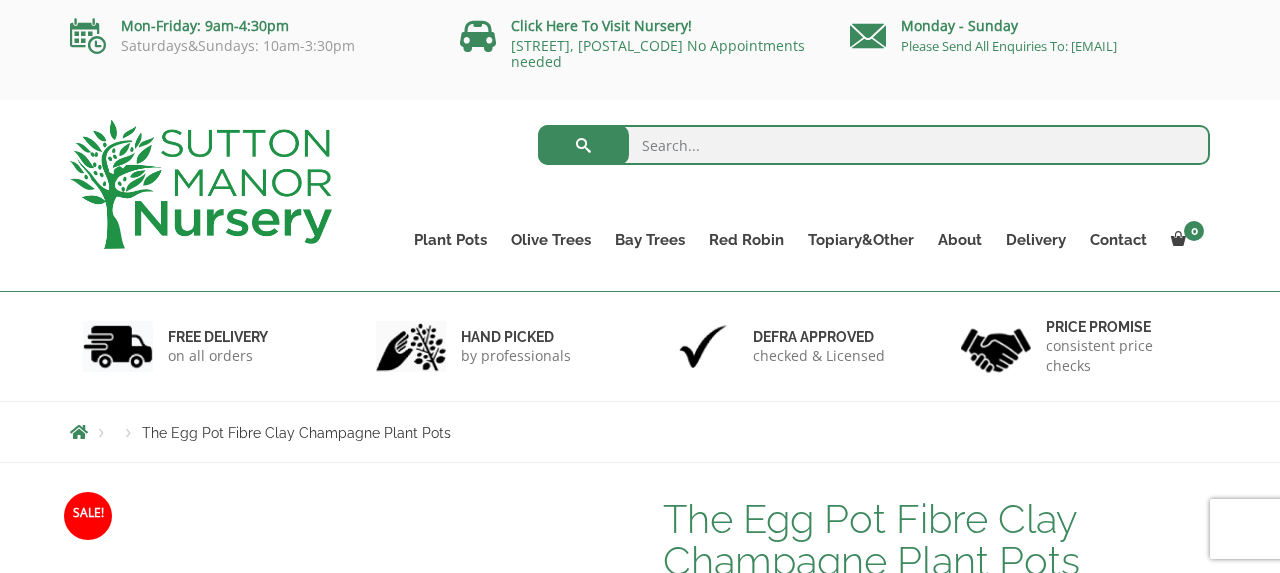 scroll, scrollTop: 0, scrollLeft: 0, axis: both 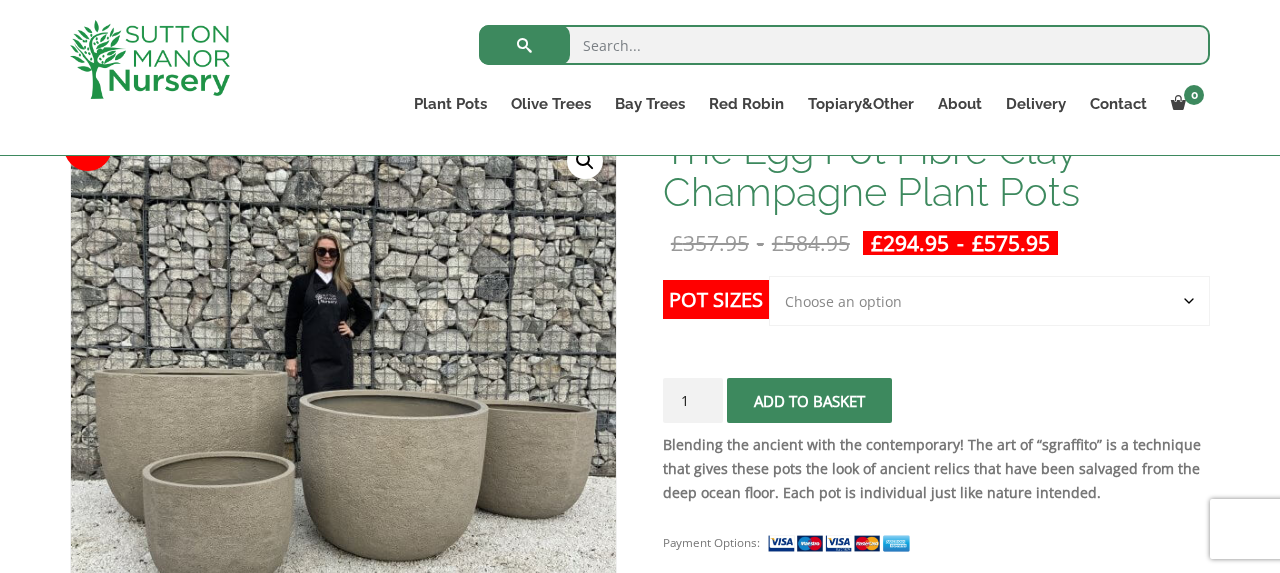 click on "Choose an option Click here to buy the 5th To Largest Pot In The Picture Click here to buy the 3rd To Largest Pot In The Picture Click here to buy the 2nd To Largest Pot In The Picture Click here to buy The Largest Pot In The Picture" 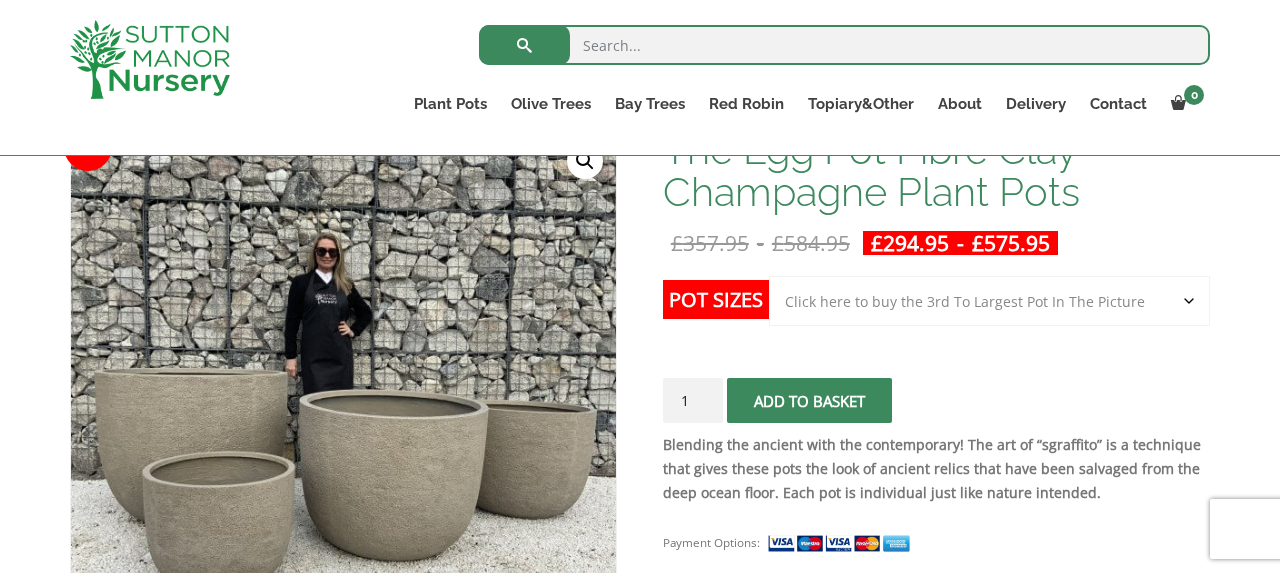 select on "Click here to buy the 3rd To Largest Pot In The Picture" 